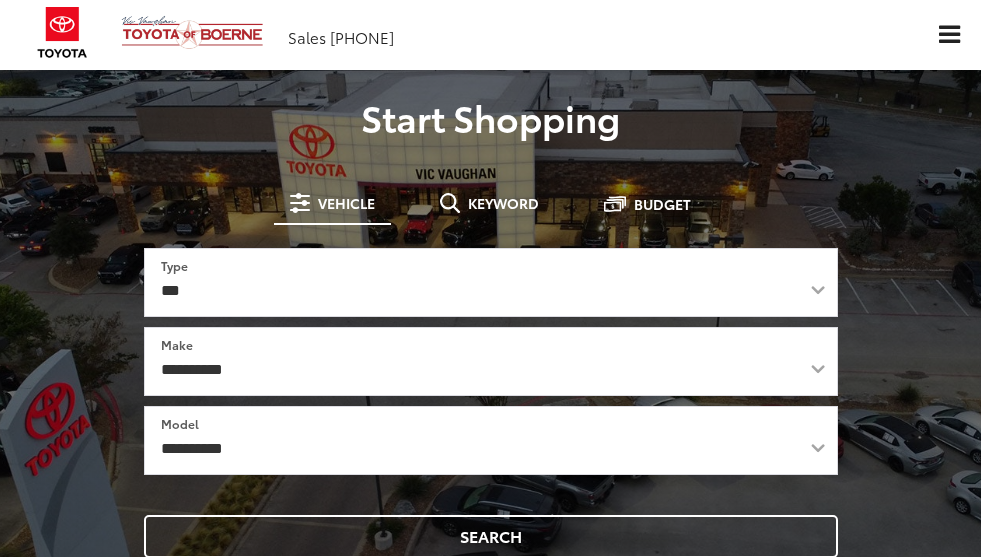 scroll, scrollTop: 0, scrollLeft: 0, axis: both 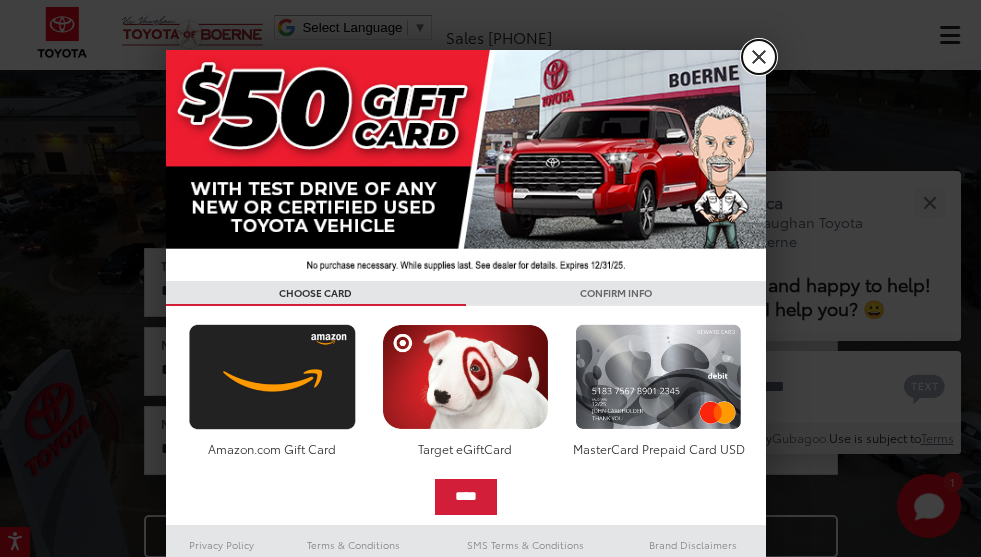 click on "X" at bounding box center (759, 57) 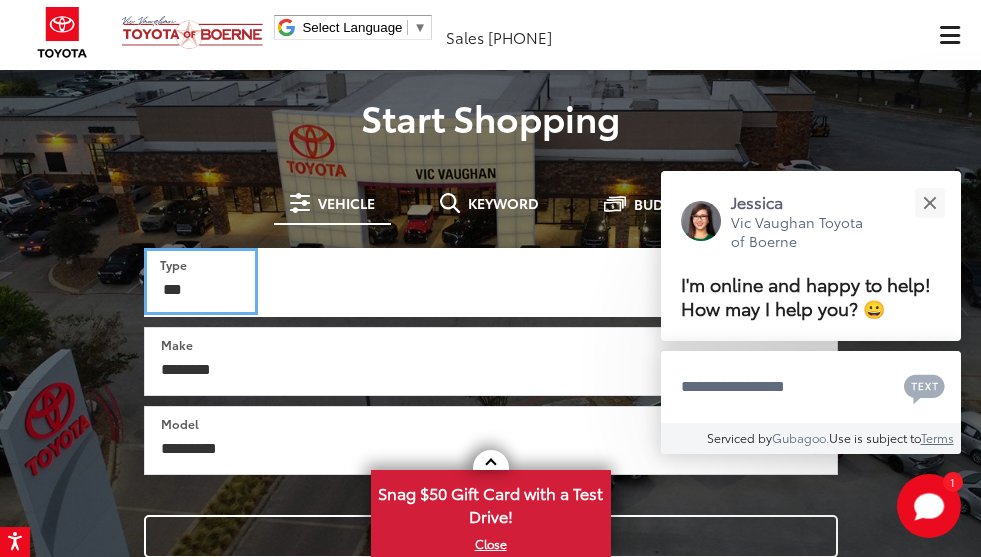 click on "***
***
****
*********" at bounding box center [201, 281] 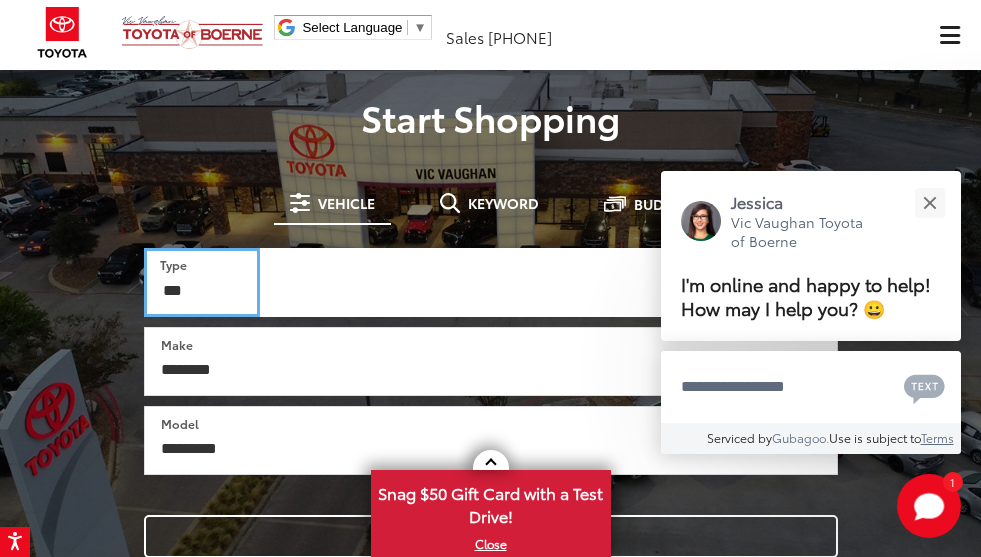 select on "******" 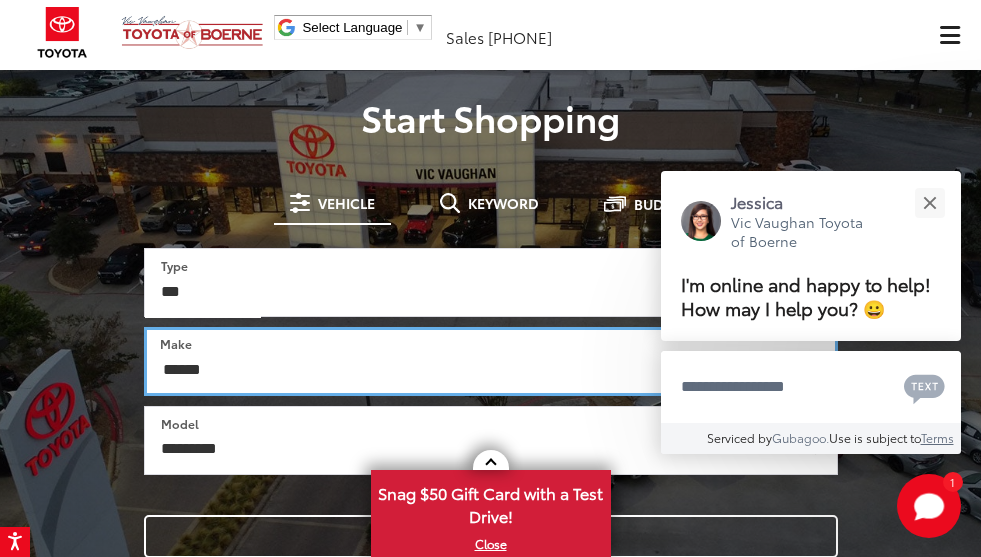click on "******** ******" at bounding box center [491, 361] 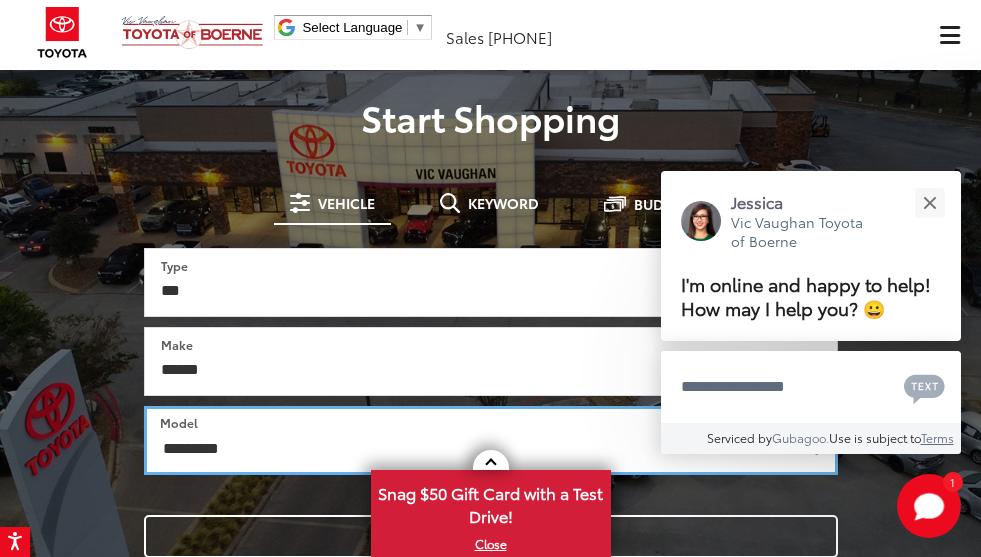click on "**********" at bounding box center (491, 440) 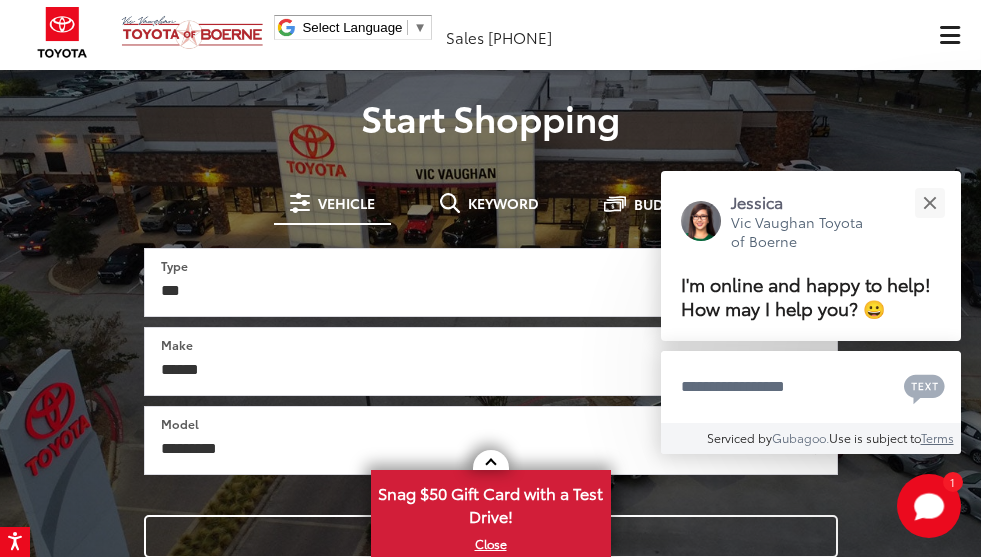 click on "Search" at bounding box center (0, 0) 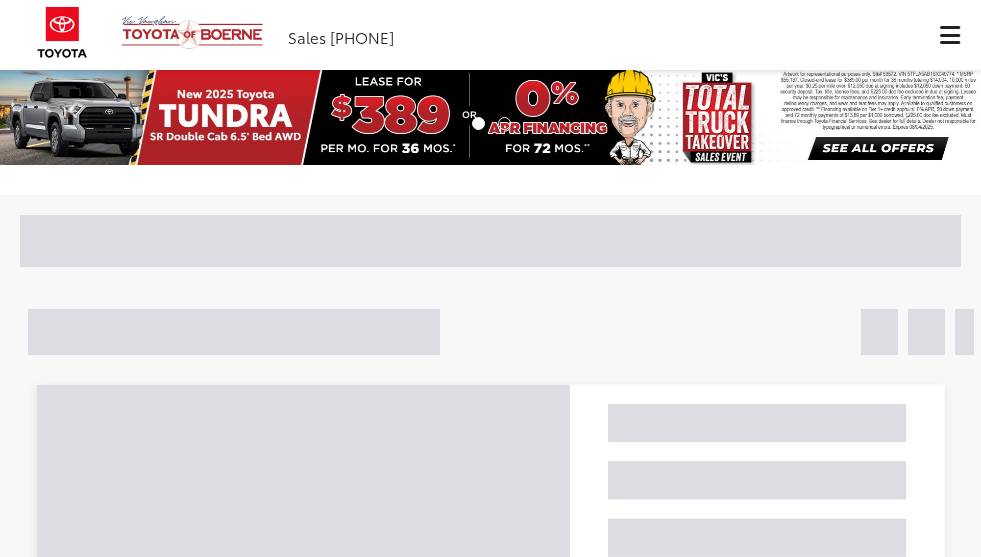 scroll, scrollTop: 0, scrollLeft: 0, axis: both 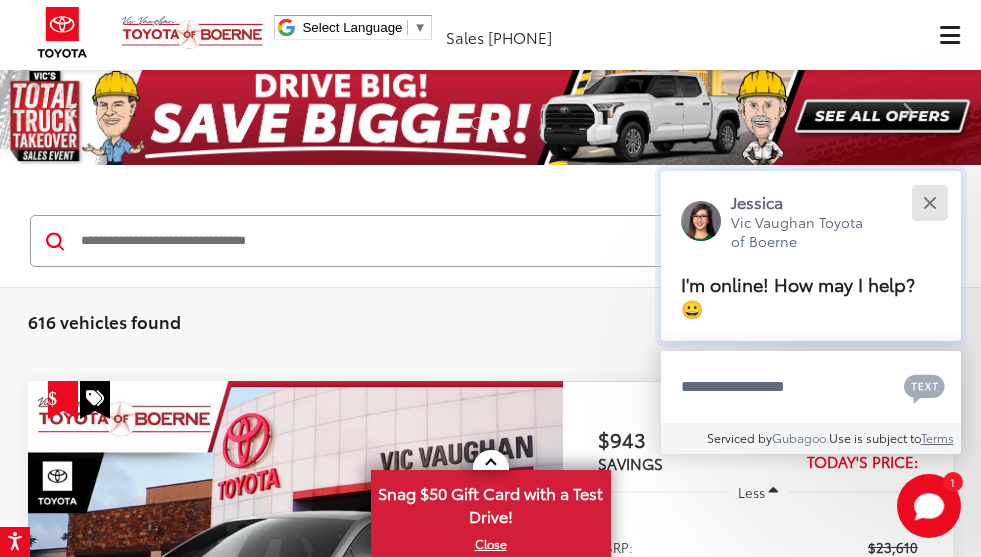 click at bounding box center [929, 202] 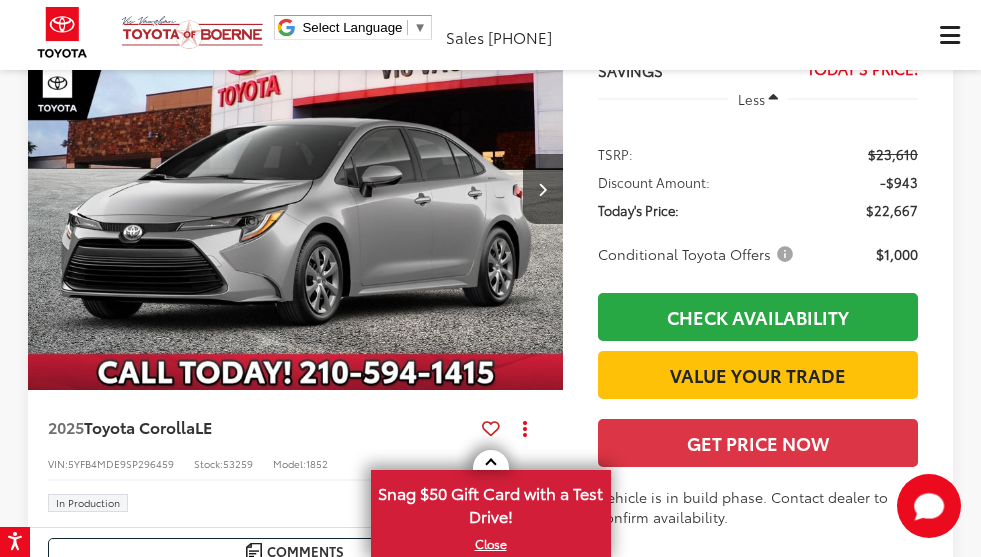 scroll, scrollTop: 200, scrollLeft: 0, axis: vertical 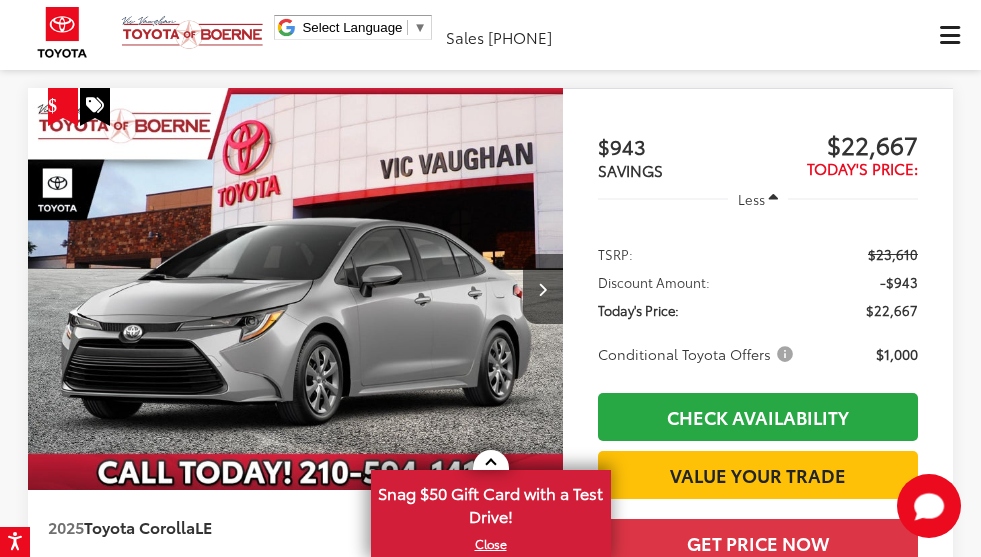 click 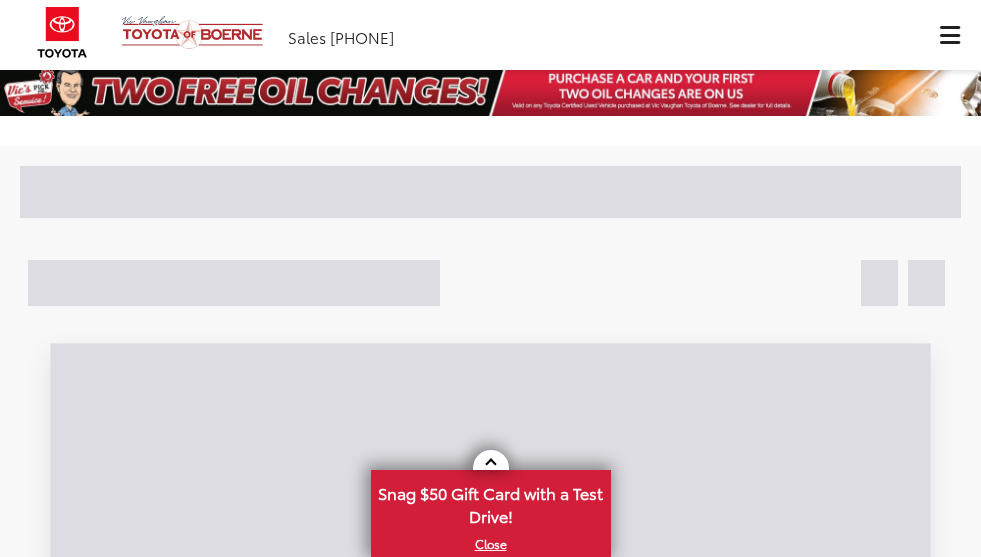 scroll, scrollTop: 0, scrollLeft: 0, axis: both 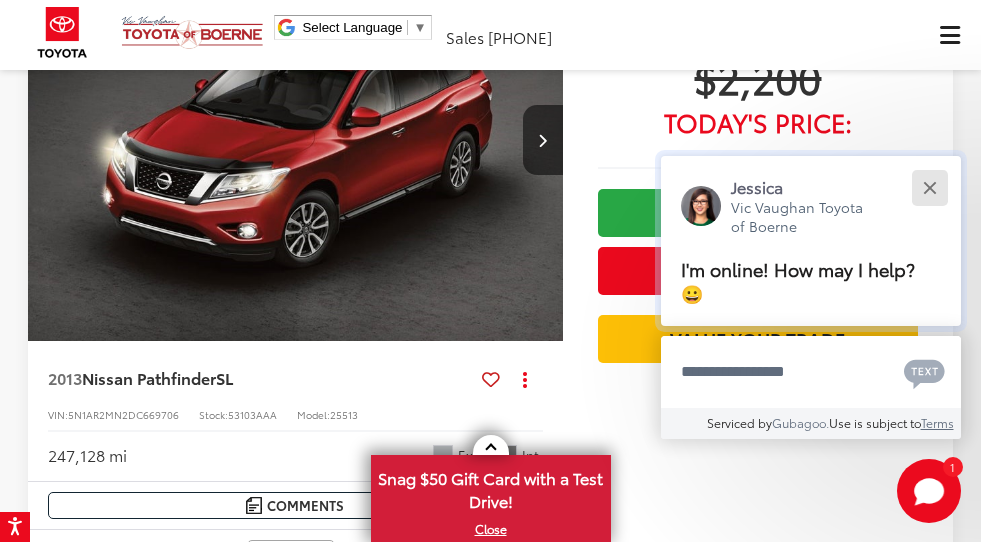 click at bounding box center [929, 187] 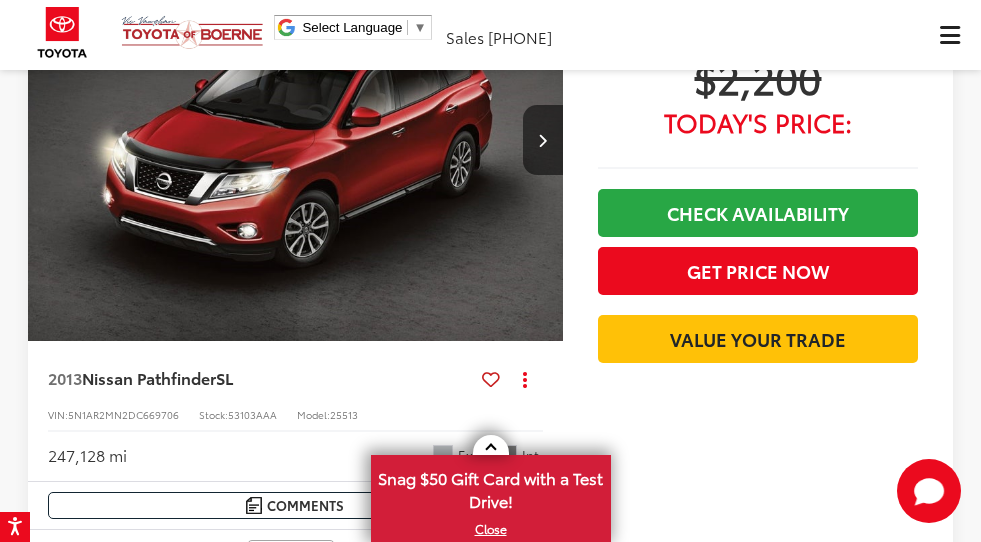 click 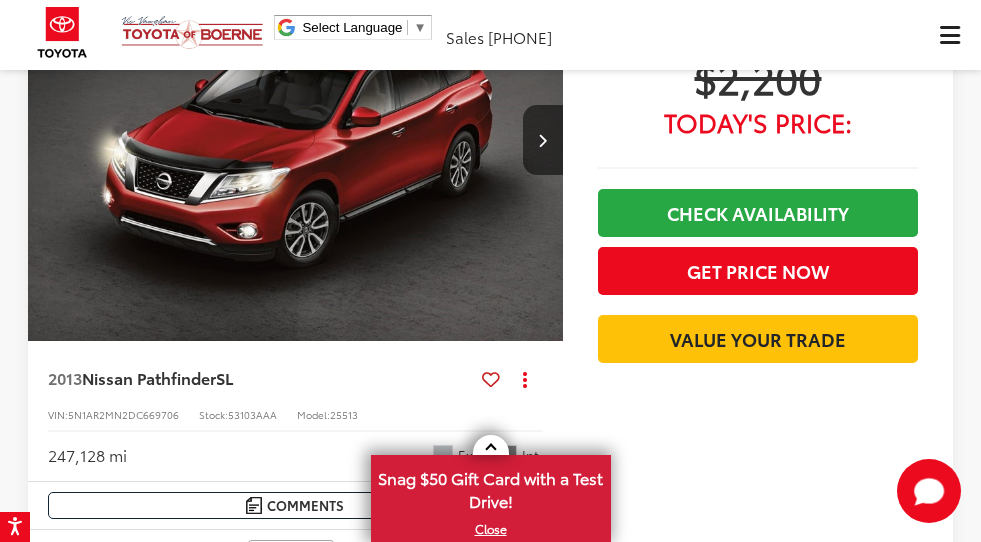 scroll, scrollTop: 900, scrollLeft: 0, axis: vertical 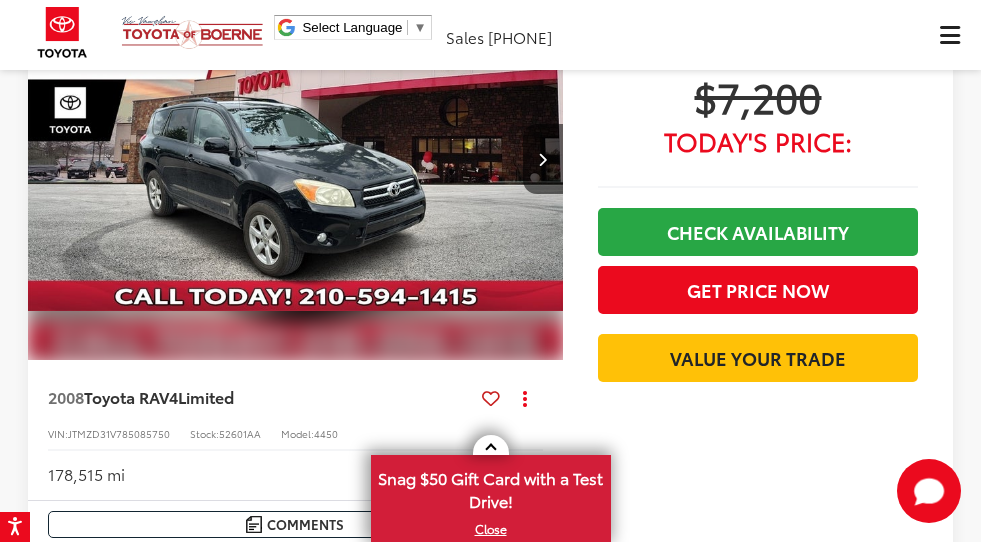 click on "Model & Trim" at bounding box center (-179, -210) 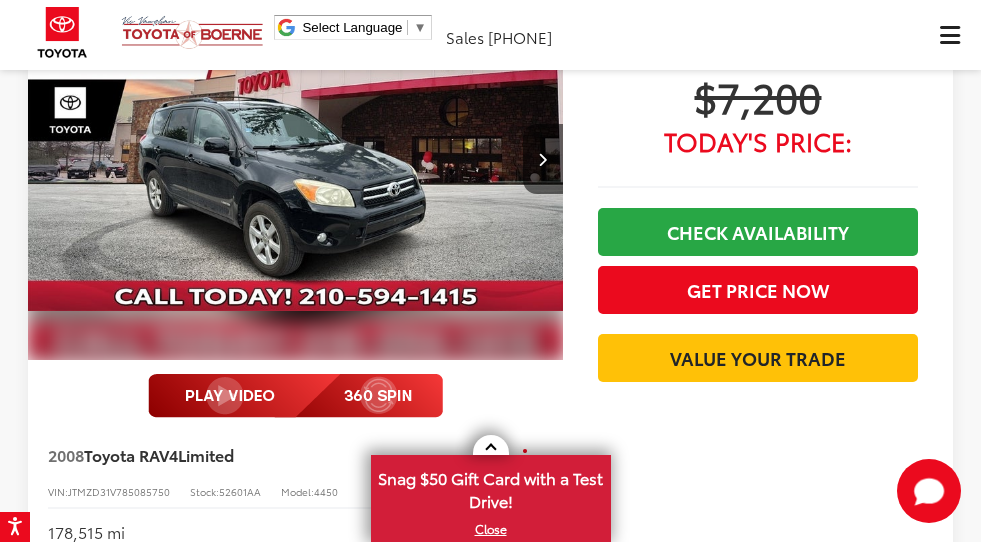scroll, scrollTop: 1930, scrollLeft: 0, axis: vertical 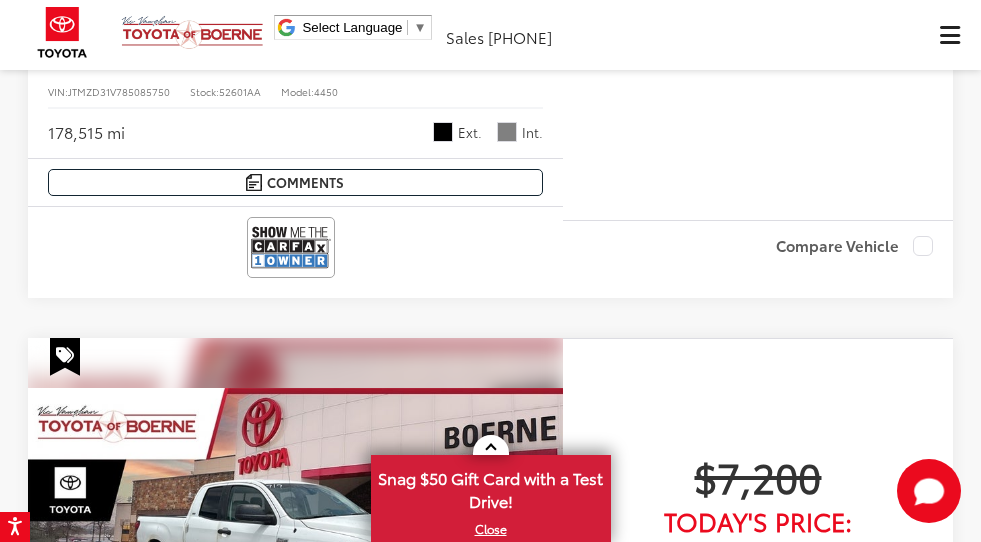 click on "Body Type" at bounding box center (-179, 366) 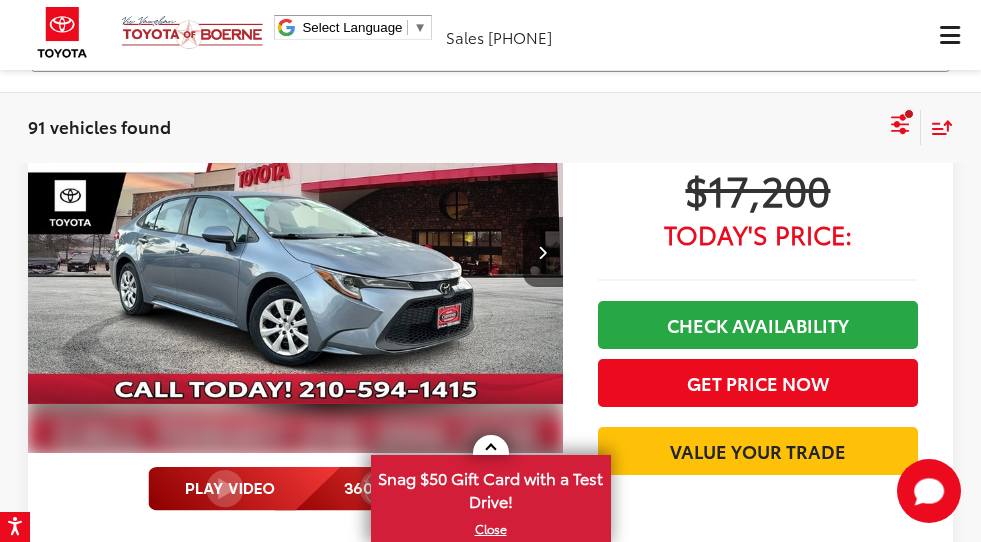scroll, scrollTop: 0, scrollLeft: 0, axis: both 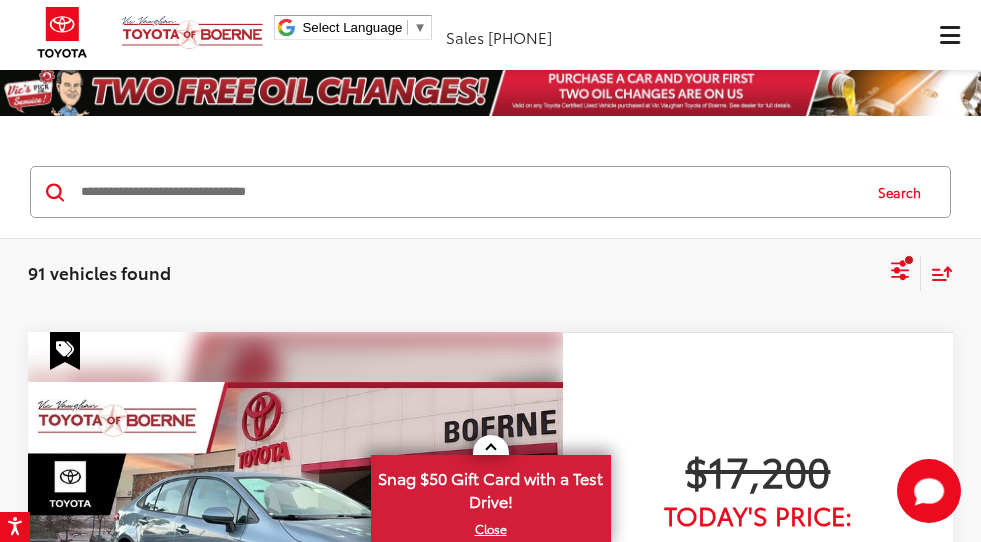 click 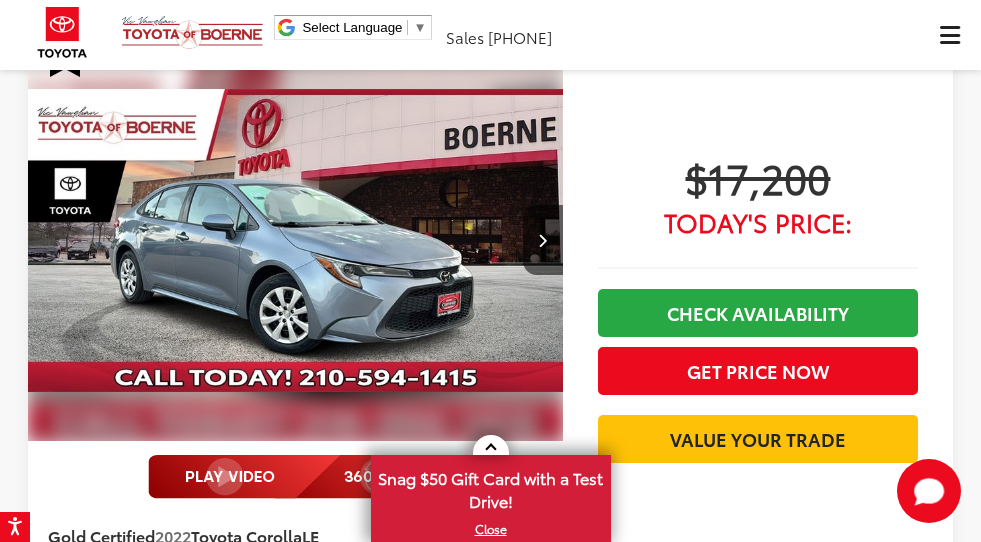 scroll, scrollTop: 300, scrollLeft: 0, axis: vertical 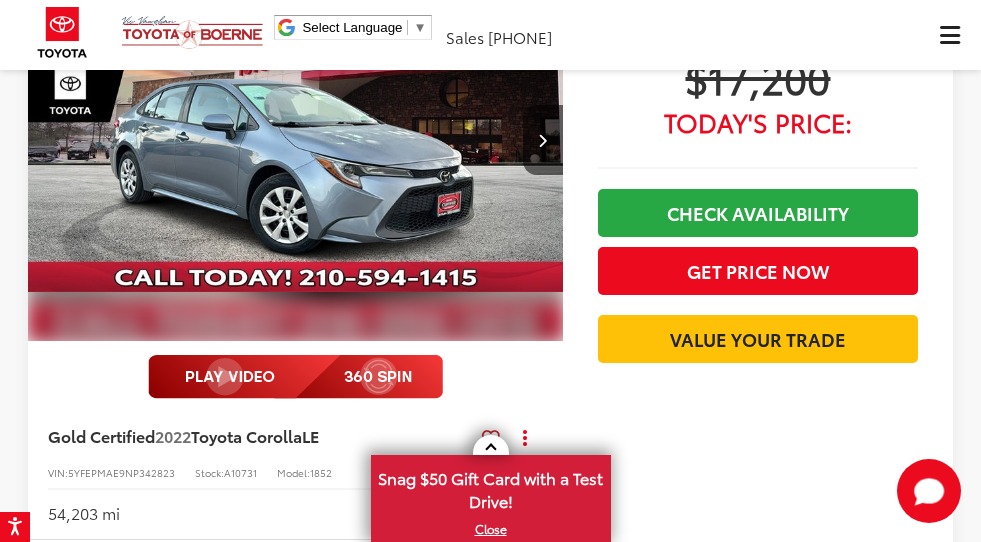 click on "Cylinder" at bounding box center [-179, -242] 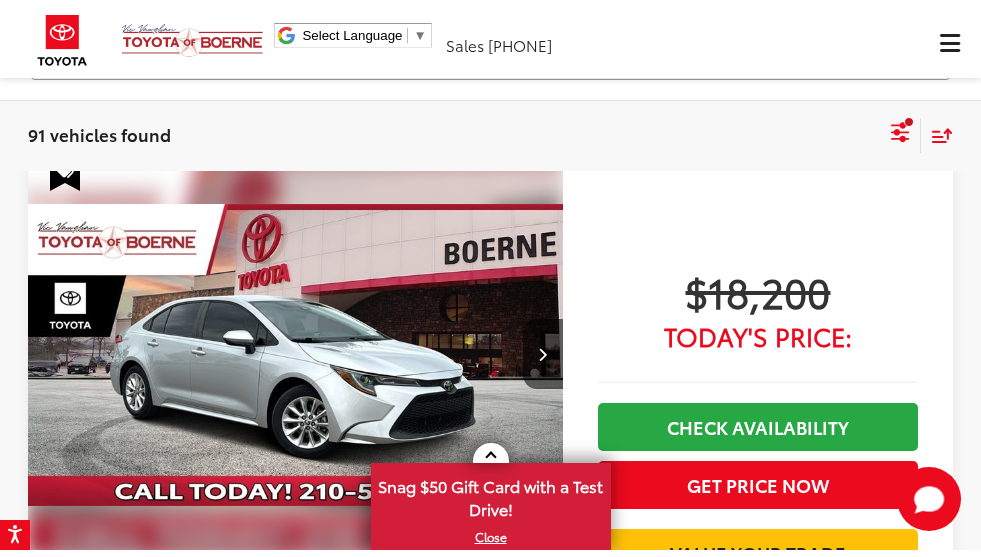 scroll, scrollTop: 81, scrollLeft: 0, axis: vertical 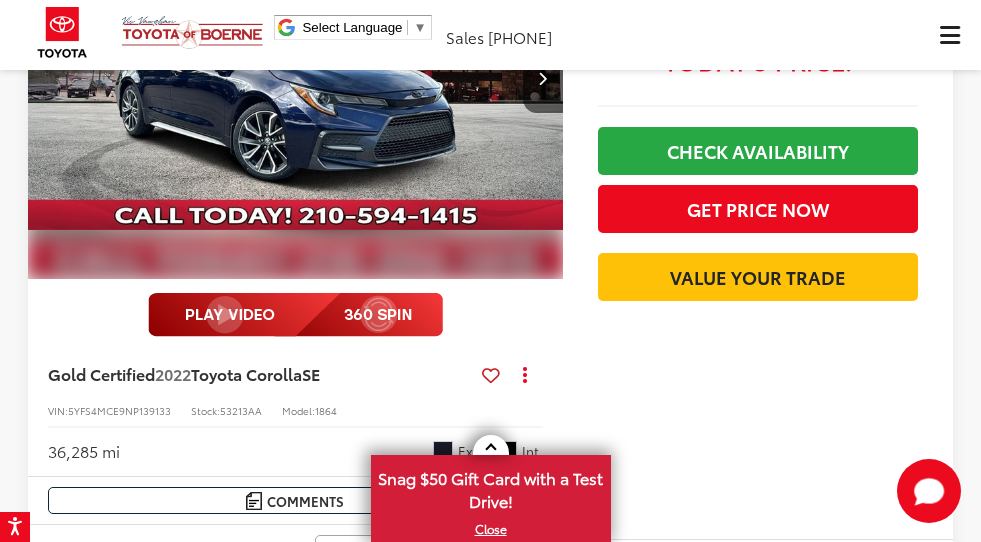 click on "RAV4 (15)" at bounding box center (-180, -118) 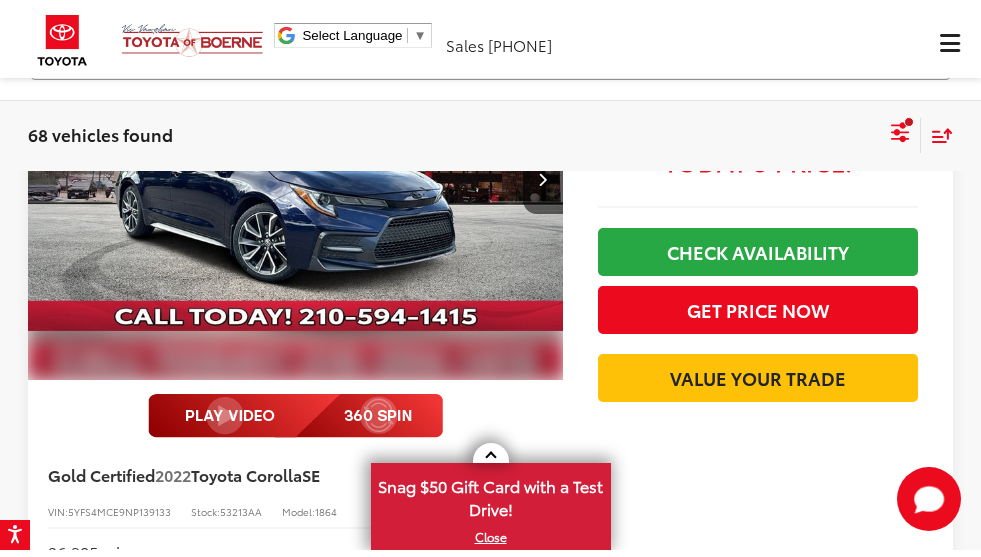 scroll, scrollTop: 81, scrollLeft: 0, axis: vertical 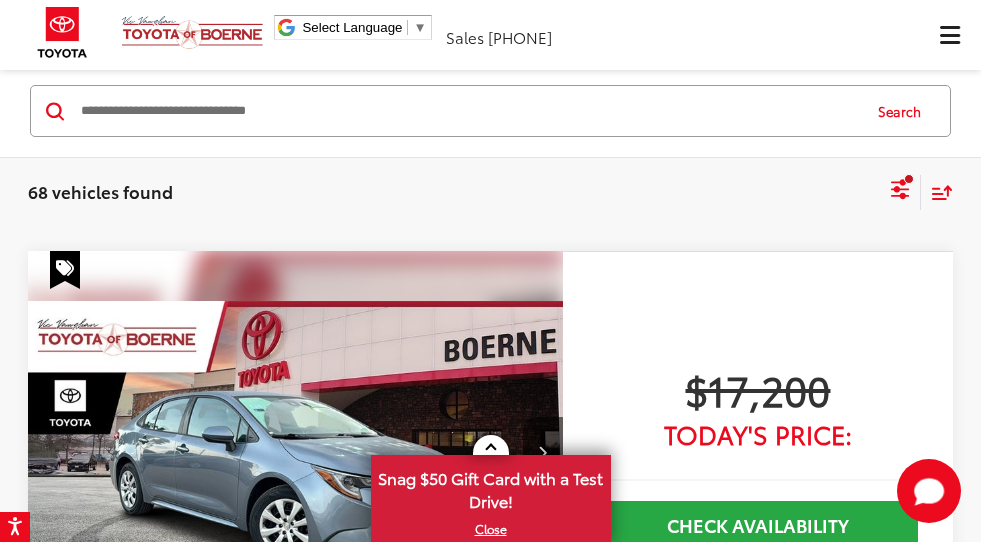 click on "Camry (28)" at bounding box center (-180, -328) 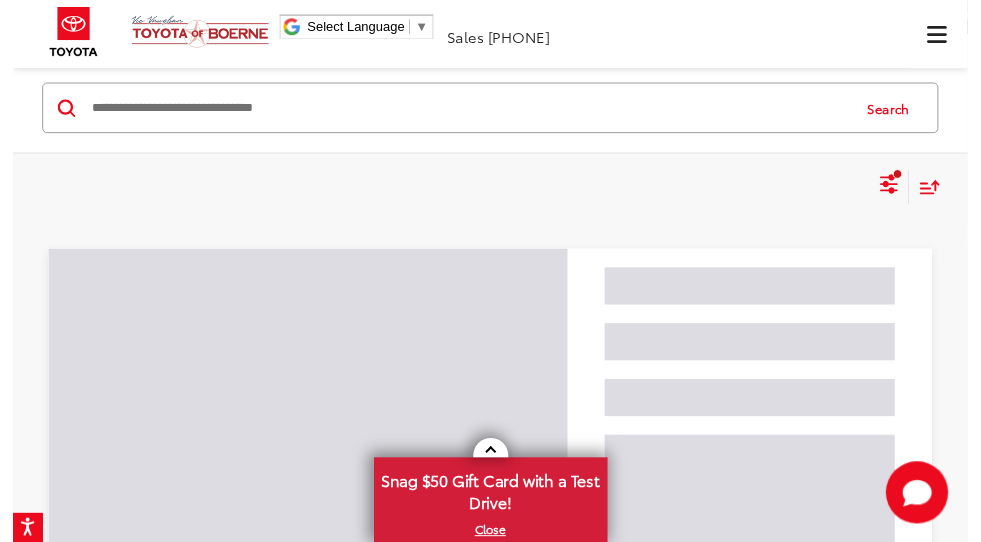 scroll, scrollTop: 1110, scrollLeft: 0, axis: vertical 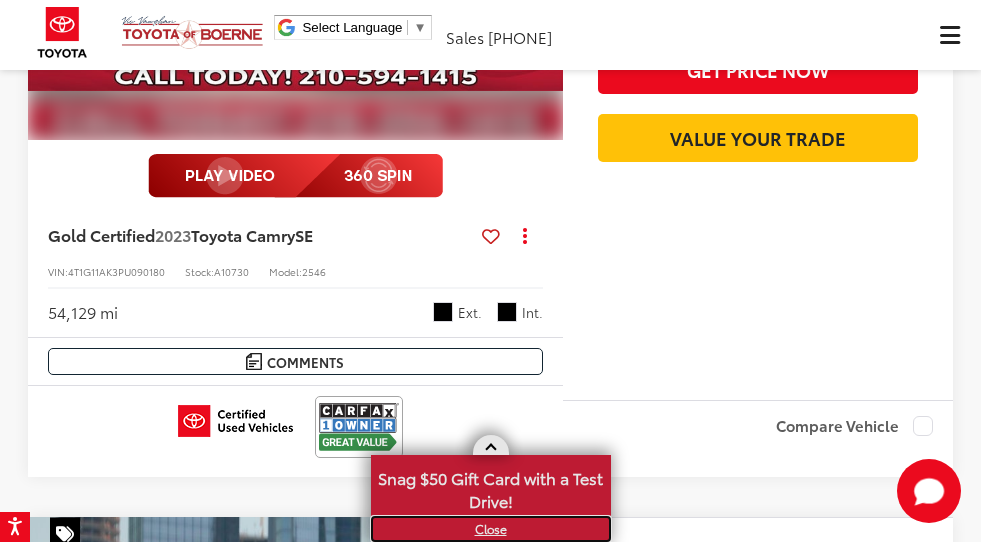 click on "X" at bounding box center [491, 529] 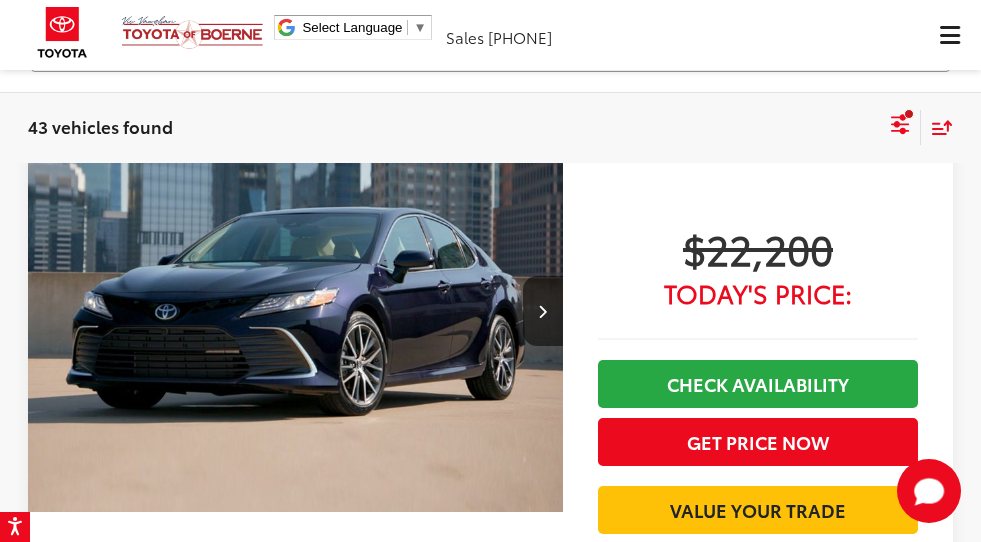 scroll, scrollTop: 1381, scrollLeft: 0, axis: vertical 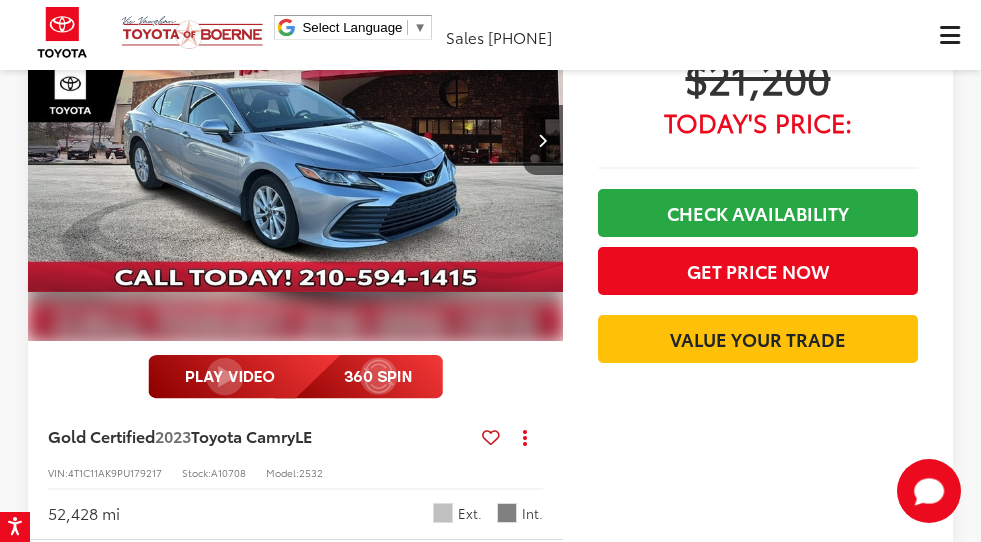 click 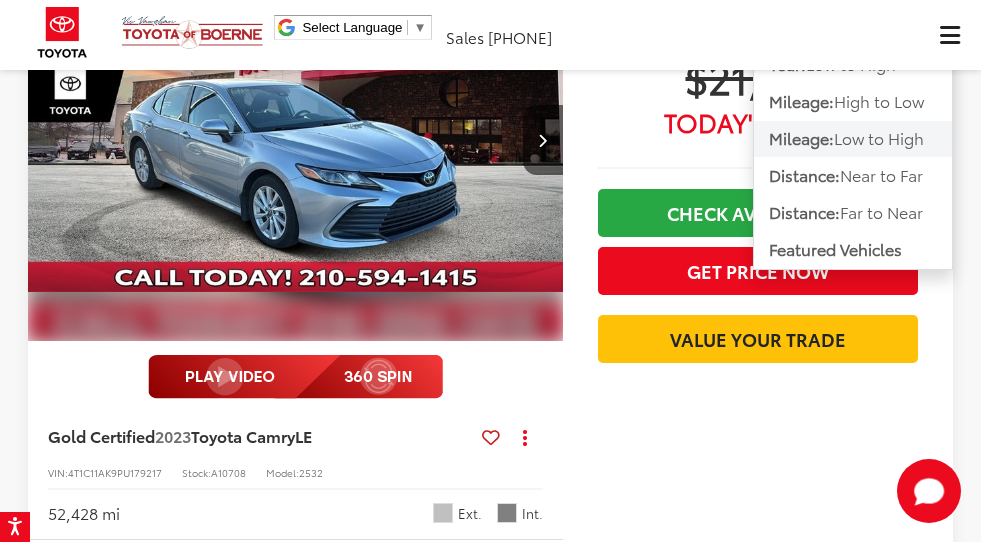 click on "Low to High" at bounding box center (879, 137) 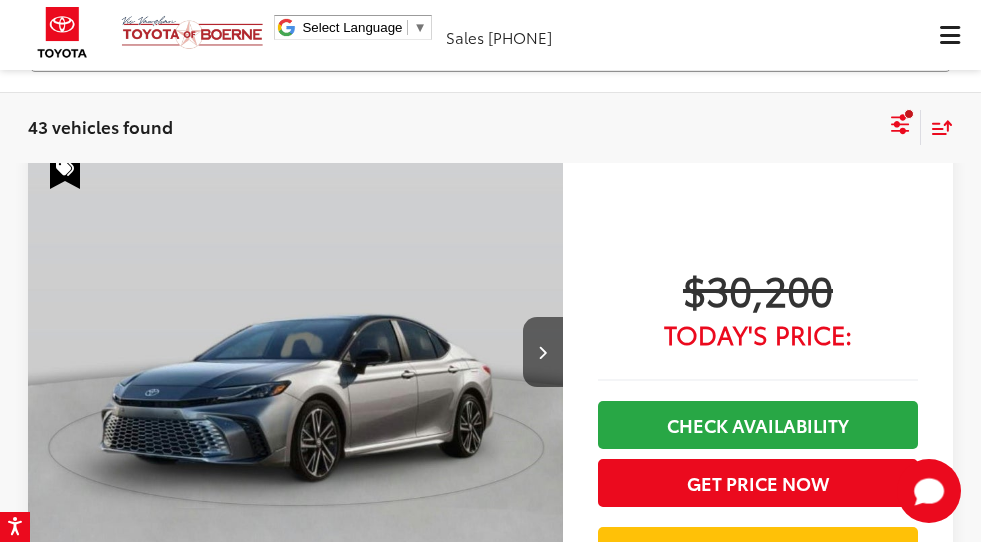 scroll, scrollTop: 0, scrollLeft: 0, axis: both 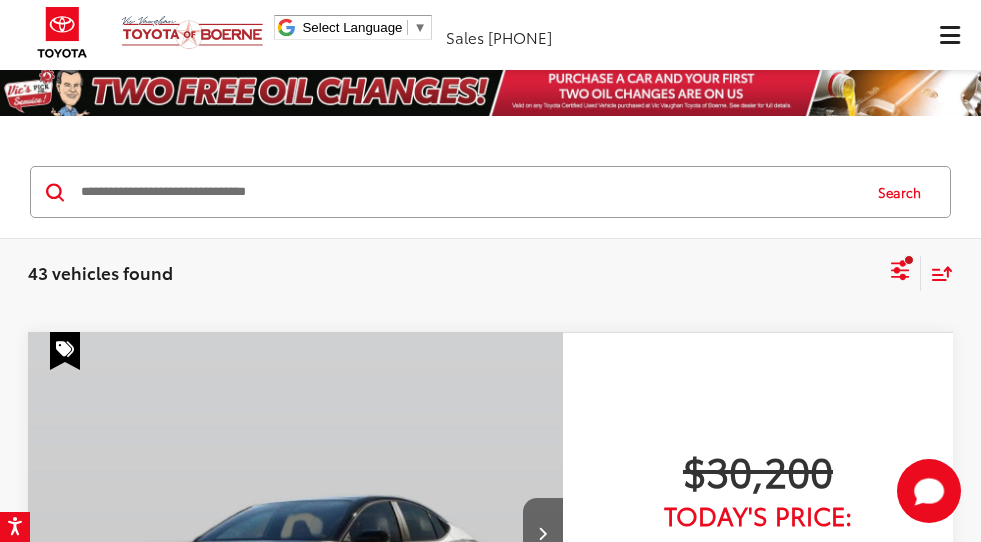 click at bounding box center [543, 533] 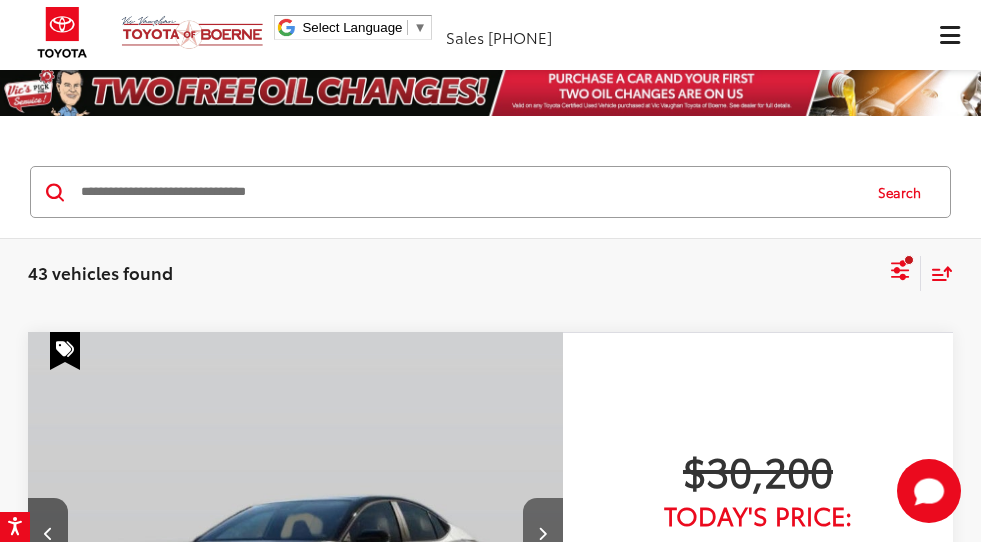 scroll, scrollTop: 0, scrollLeft: 220, axis: horizontal 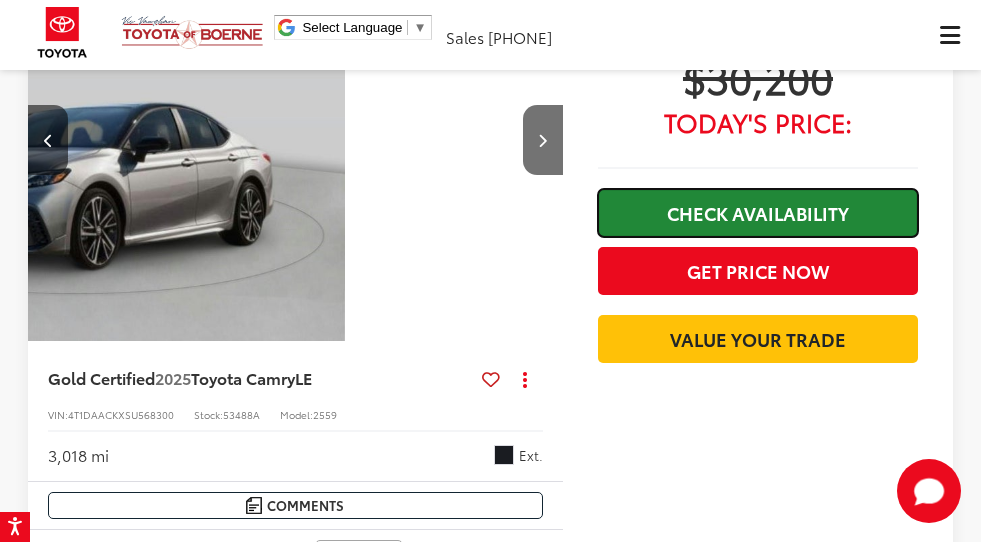 click on "Check Availability" at bounding box center [758, 213] 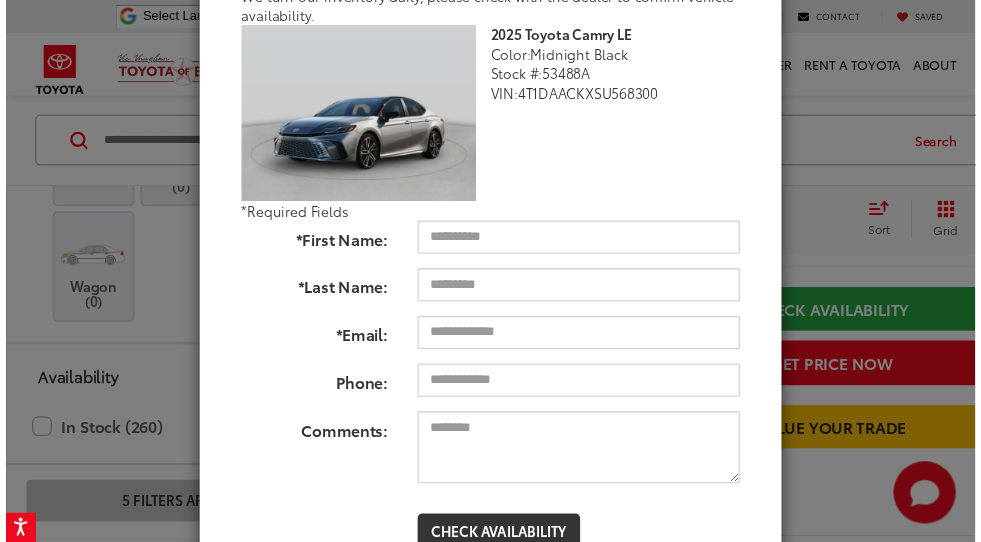 scroll, scrollTop: 0, scrollLeft: 0, axis: both 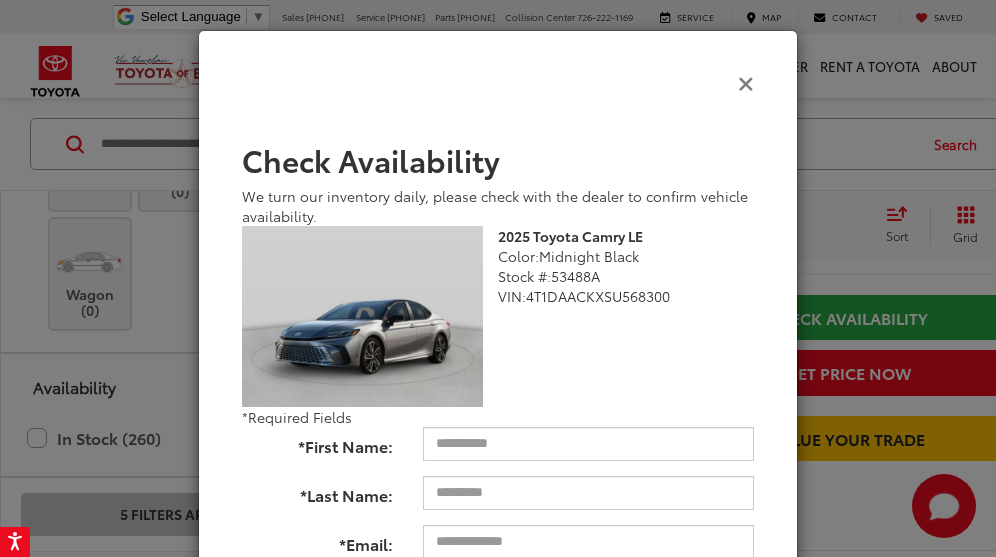 click at bounding box center [746, 82] 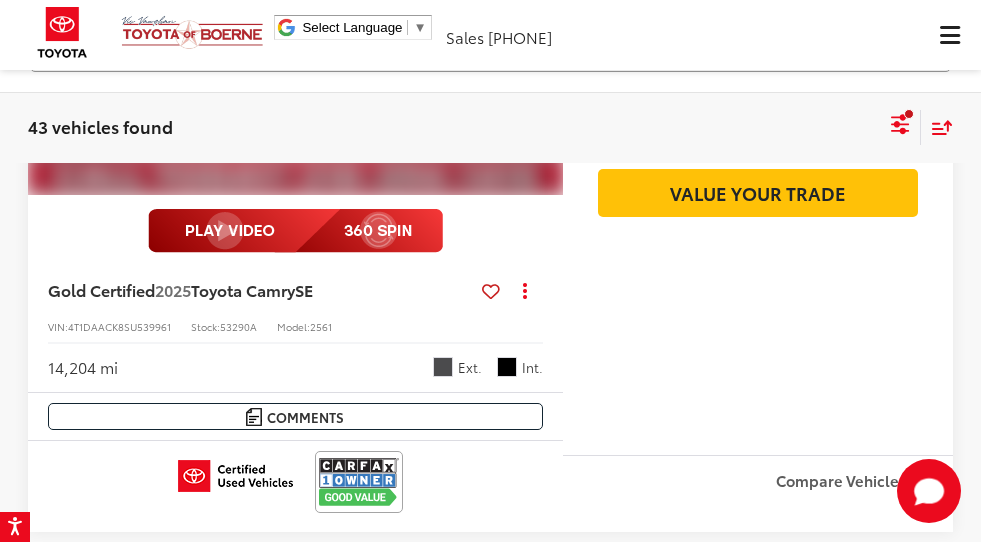 scroll, scrollTop: 3400, scrollLeft: 0, axis: vertical 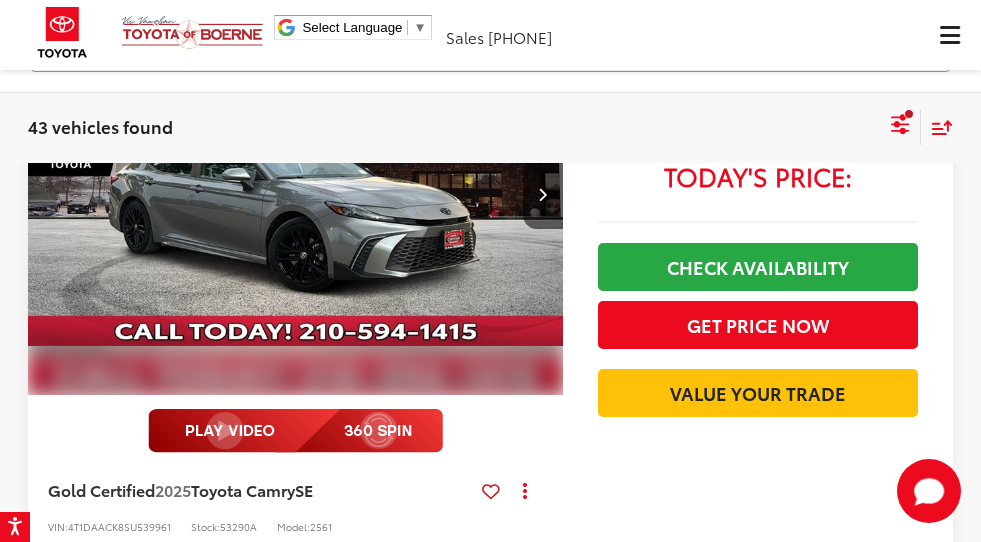 click on "Sort" at bounding box center [937, 127] 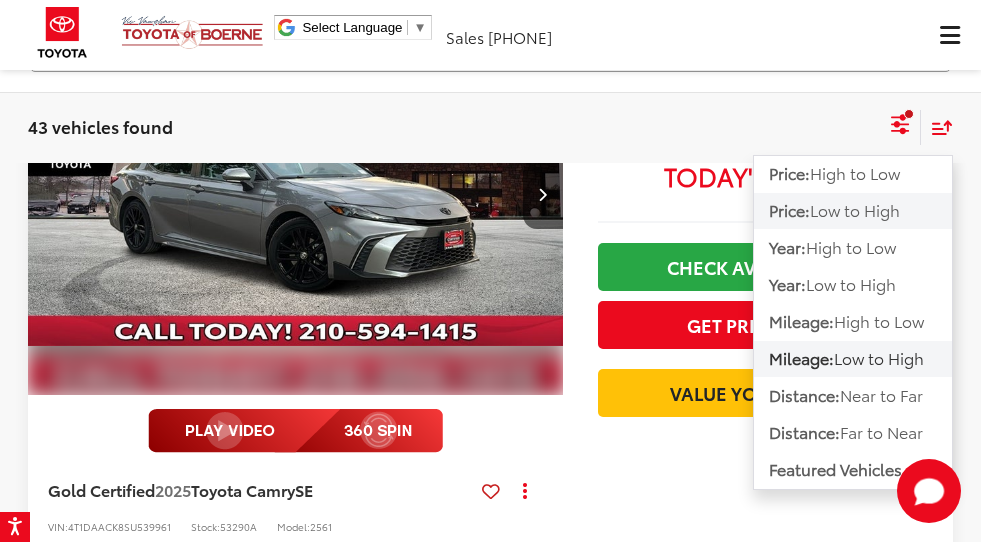 click on "Low to High" at bounding box center (855, 209) 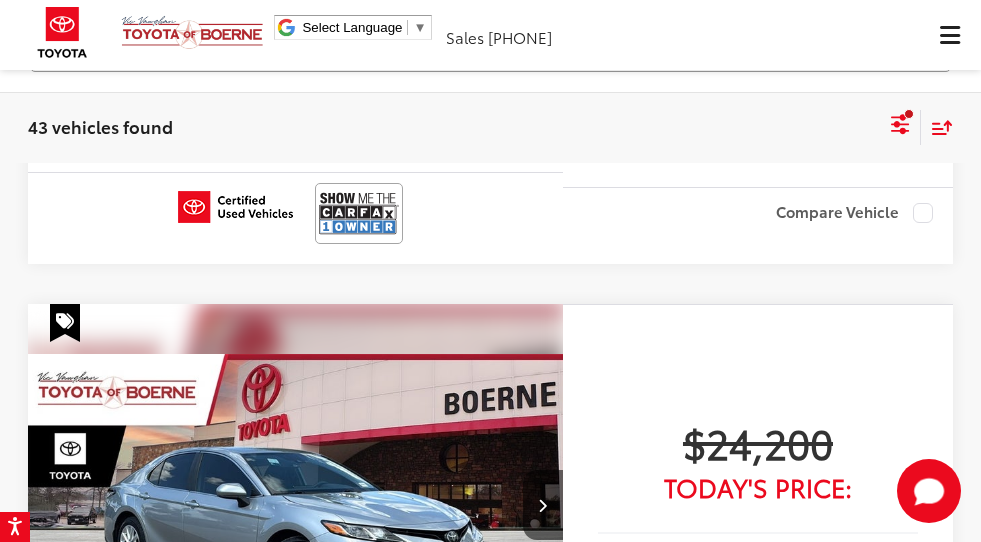scroll, scrollTop: 7567, scrollLeft: 0, axis: vertical 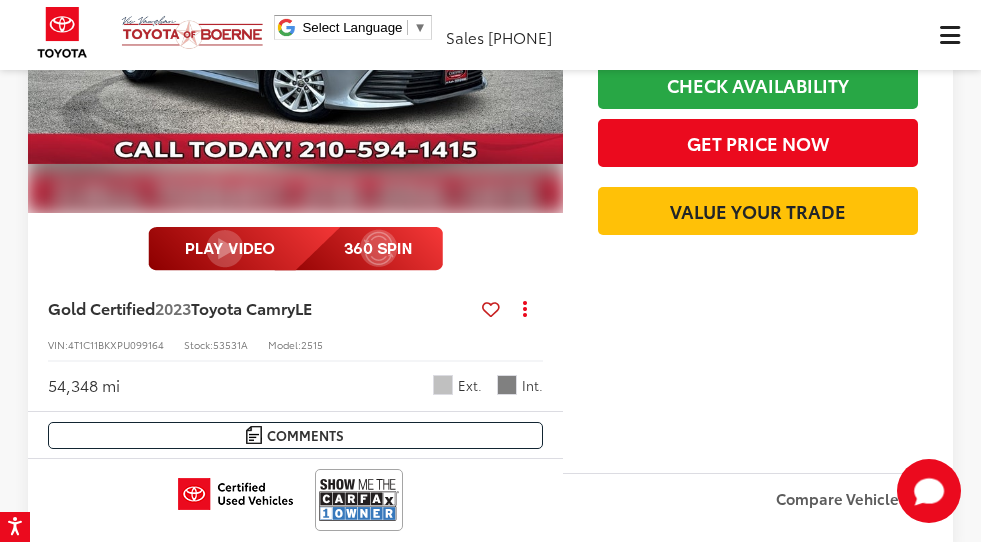 click on "2" at bounding box center [0, 0] 